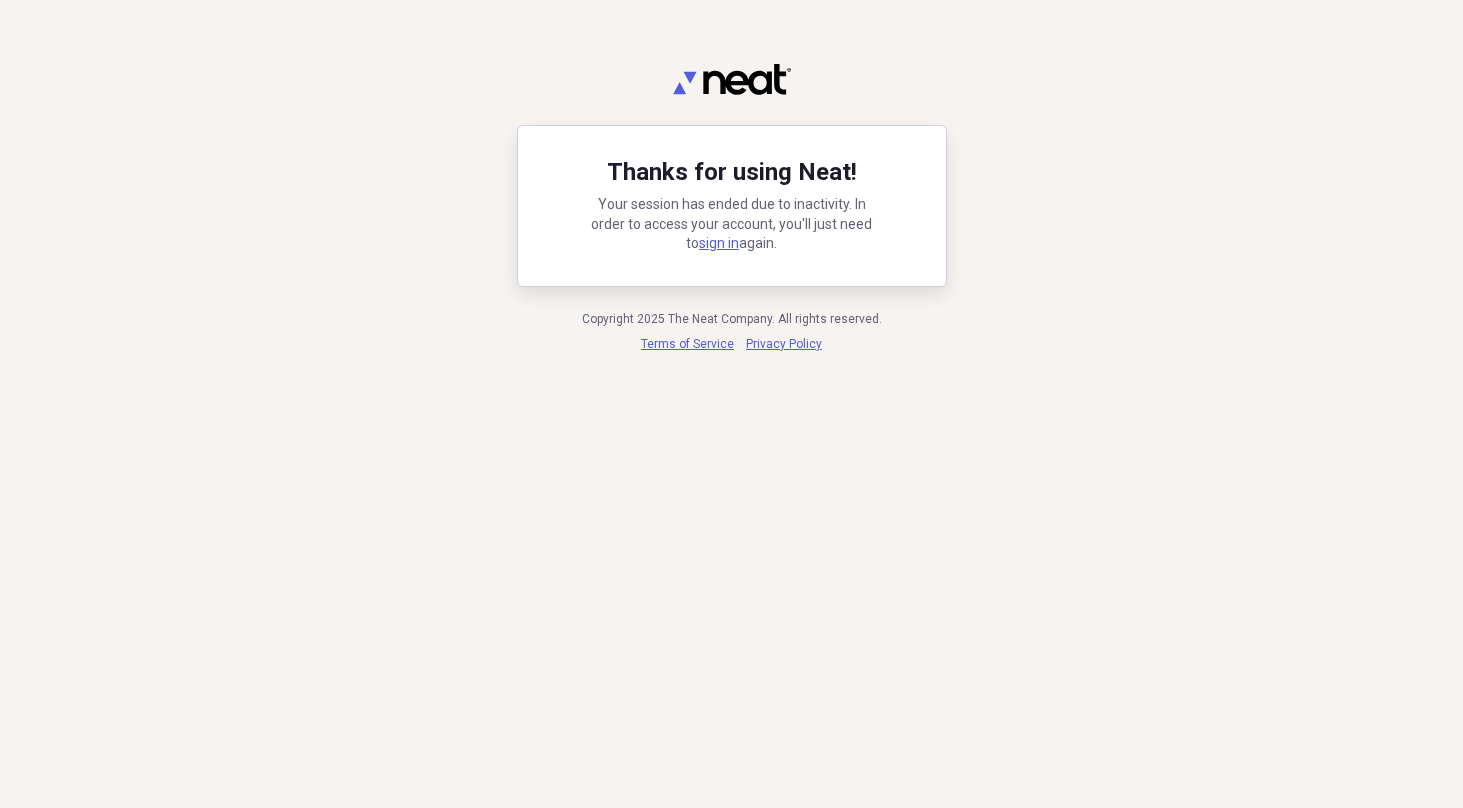 scroll, scrollTop: 0, scrollLeft: 0, axis: both 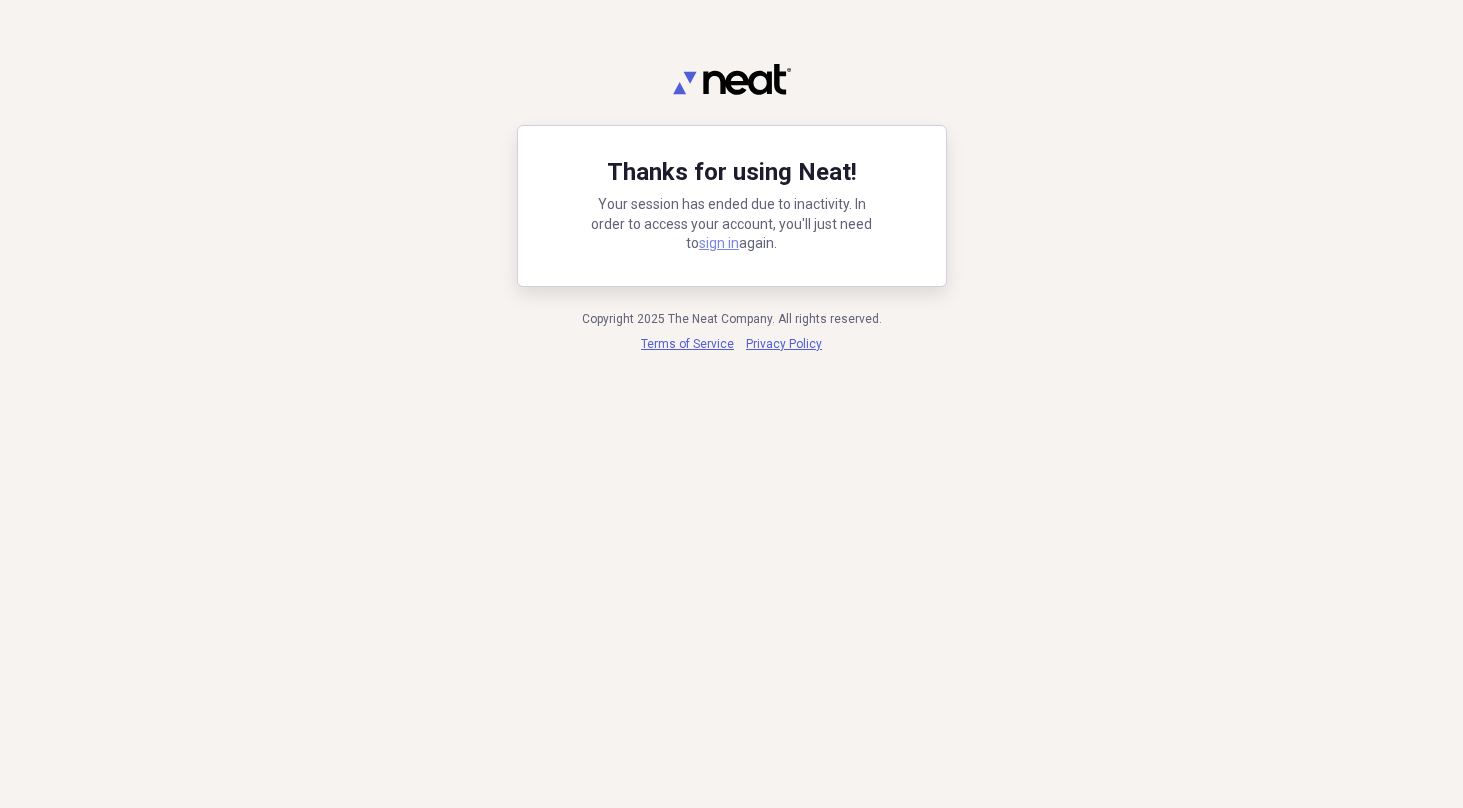 click on "sign in" at bounding box center [719, 243] 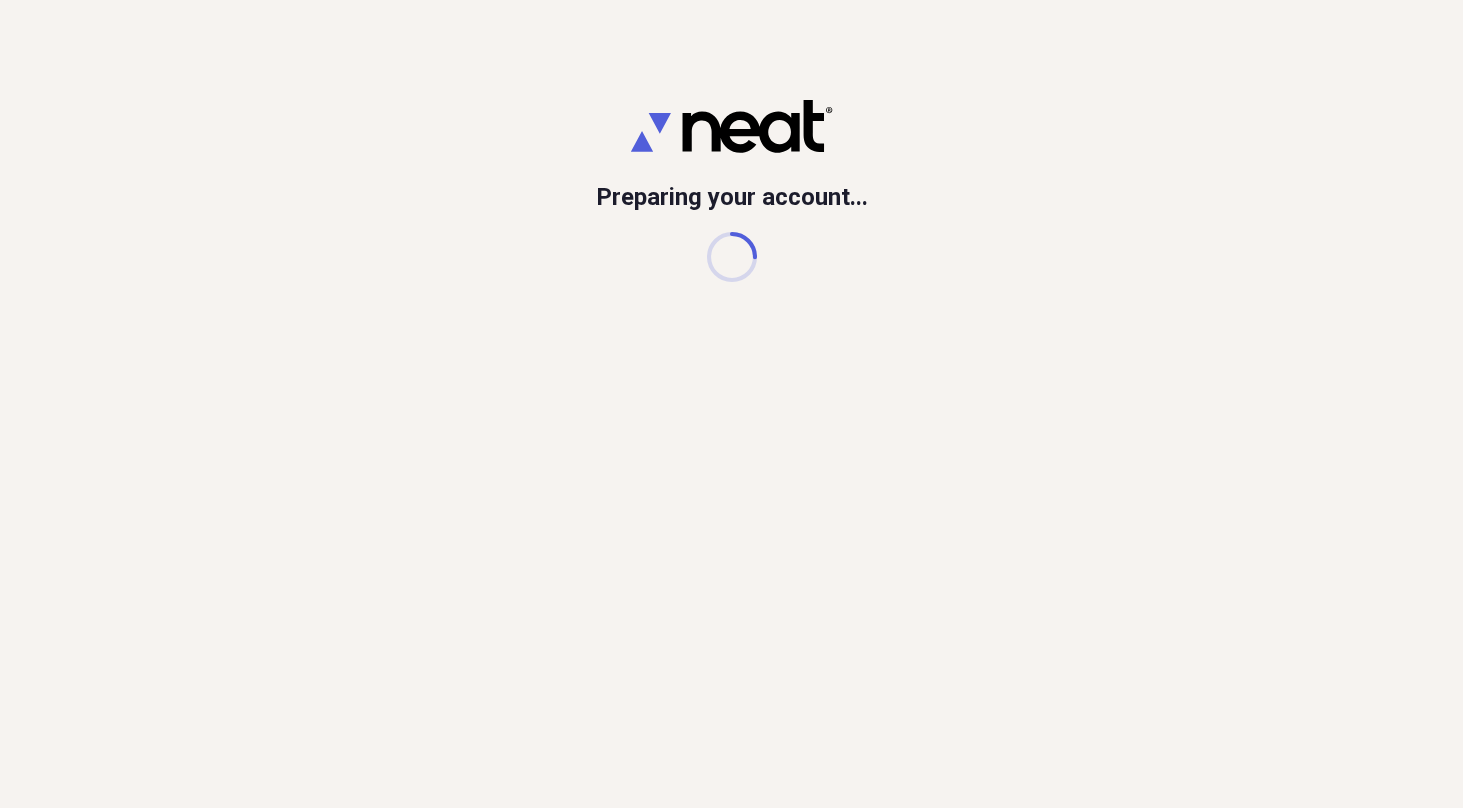 scroll, scrollTop: 0, scrollLeft: 0, axis: both 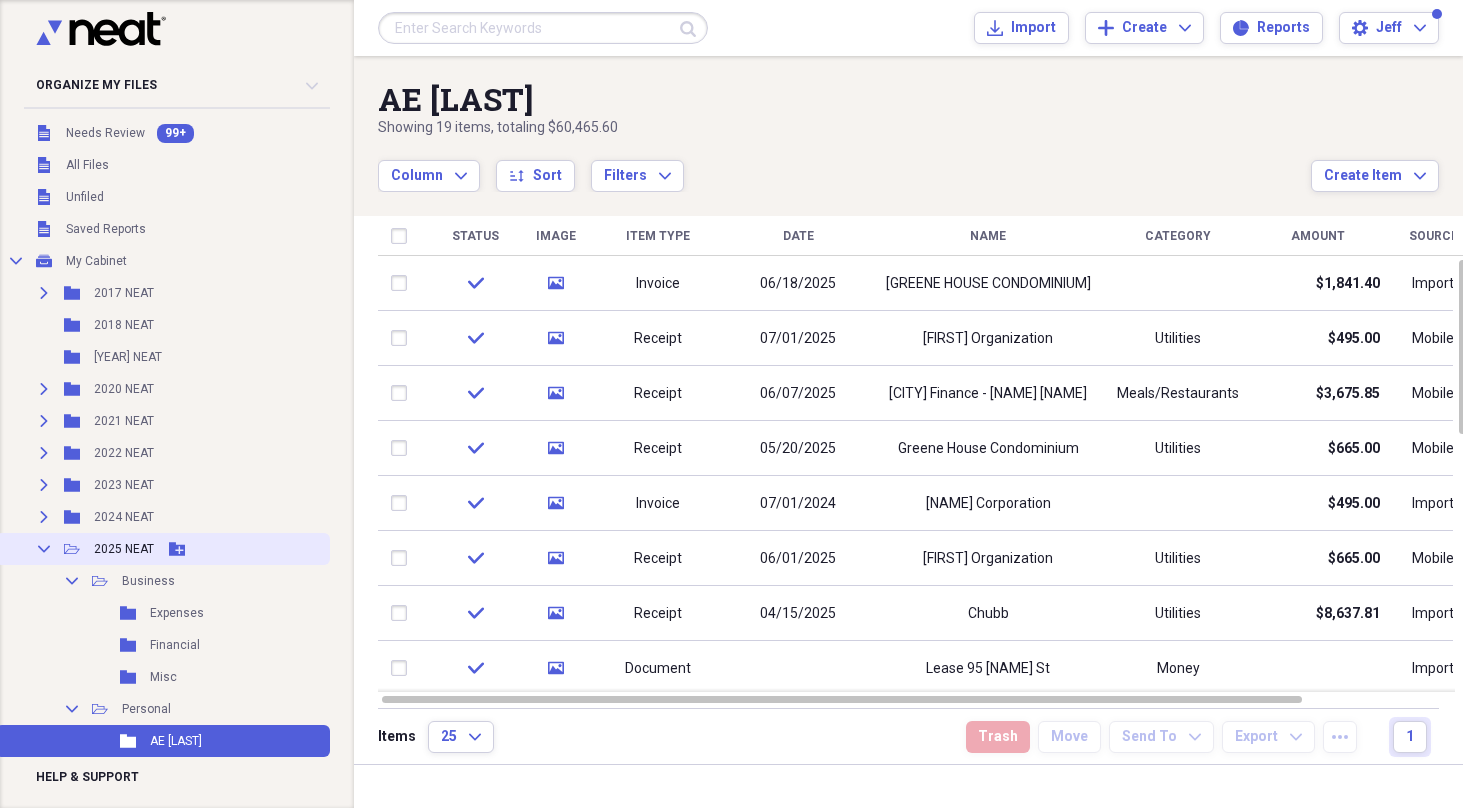 click on "2025 NEAT" at bounding box center [124, 549] 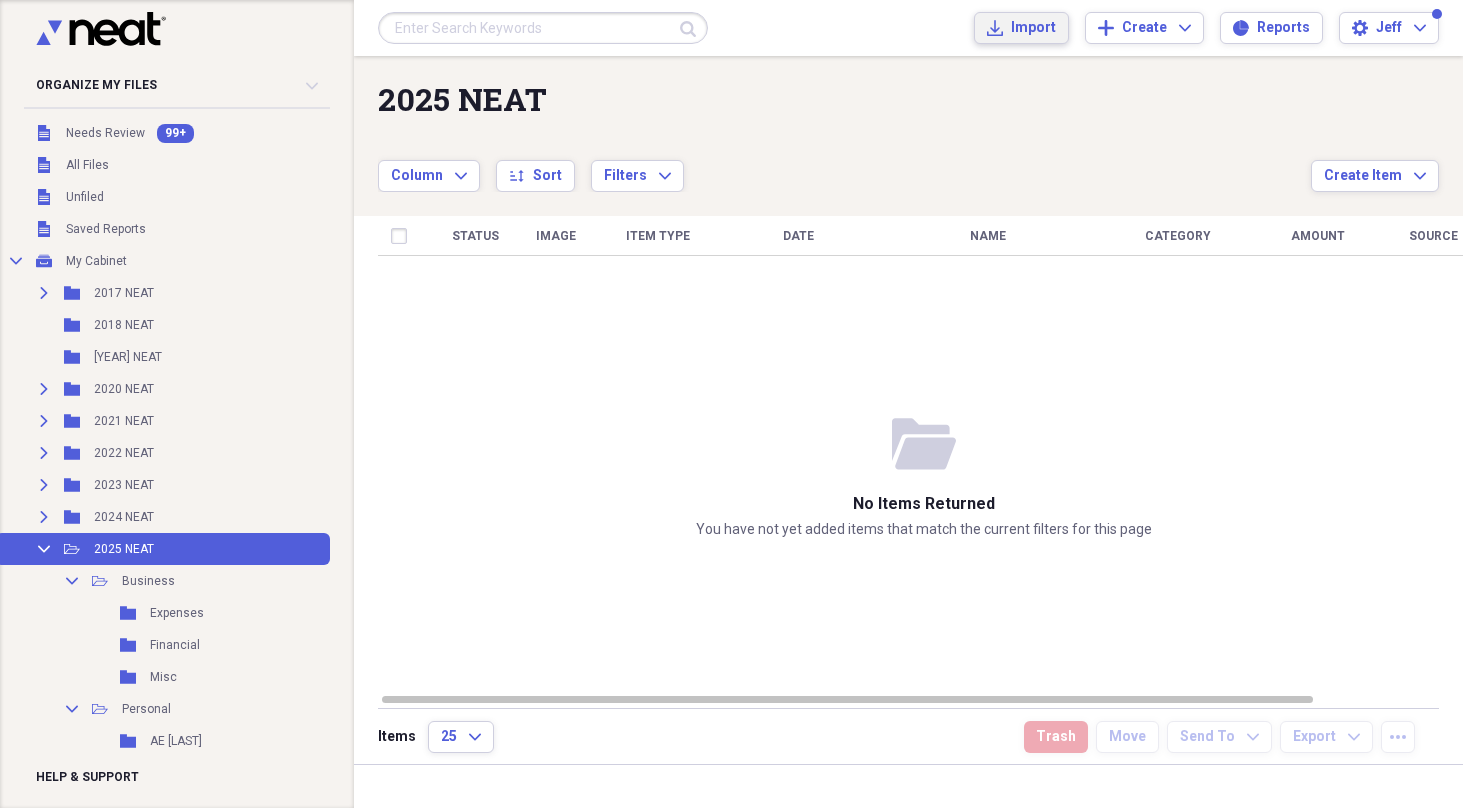 click on "Import" at bounding box center (1033, 28) 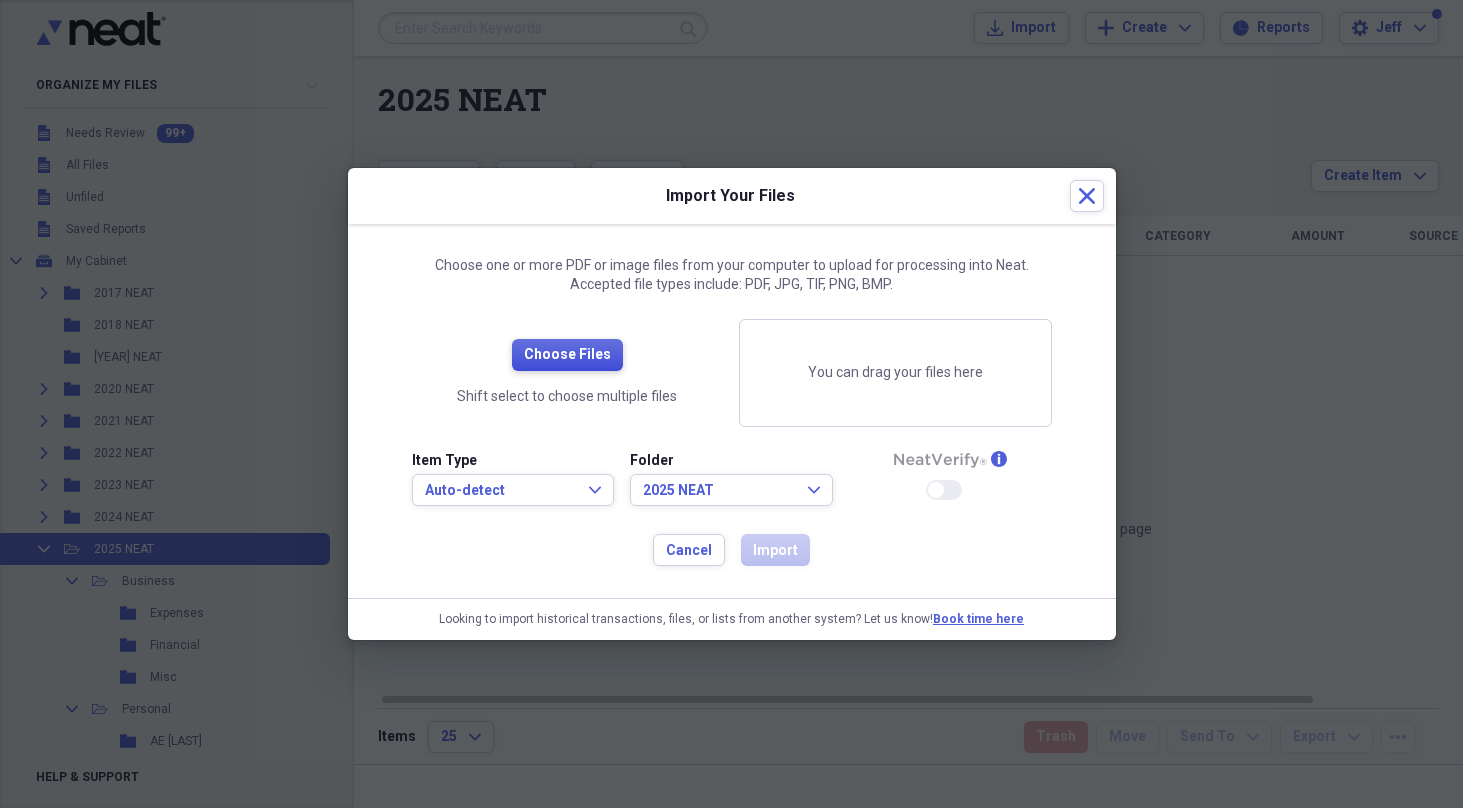 click on "Choose Files" at bounding box center [567, 355] 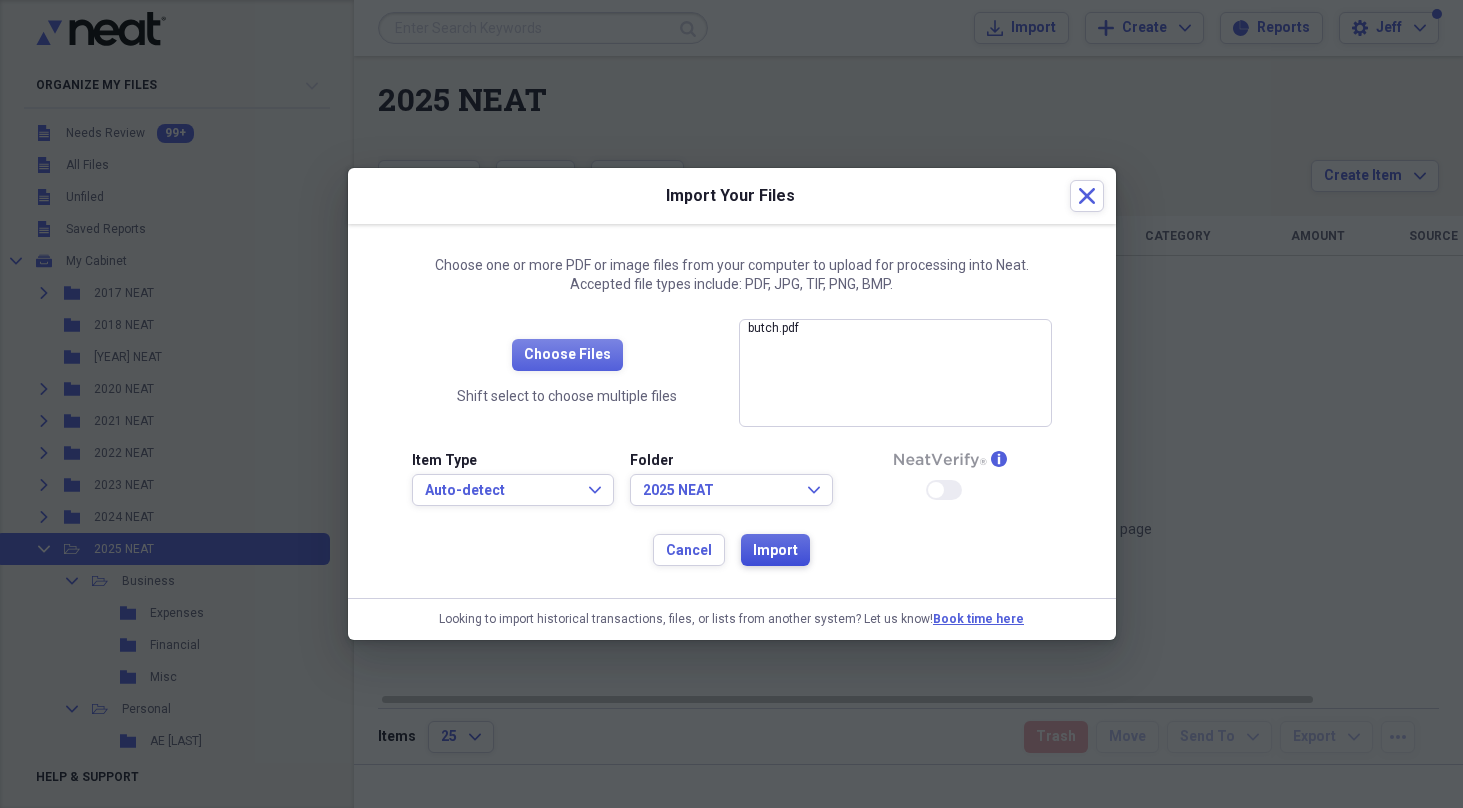 click on "Import" at bounding box center (775, 551) 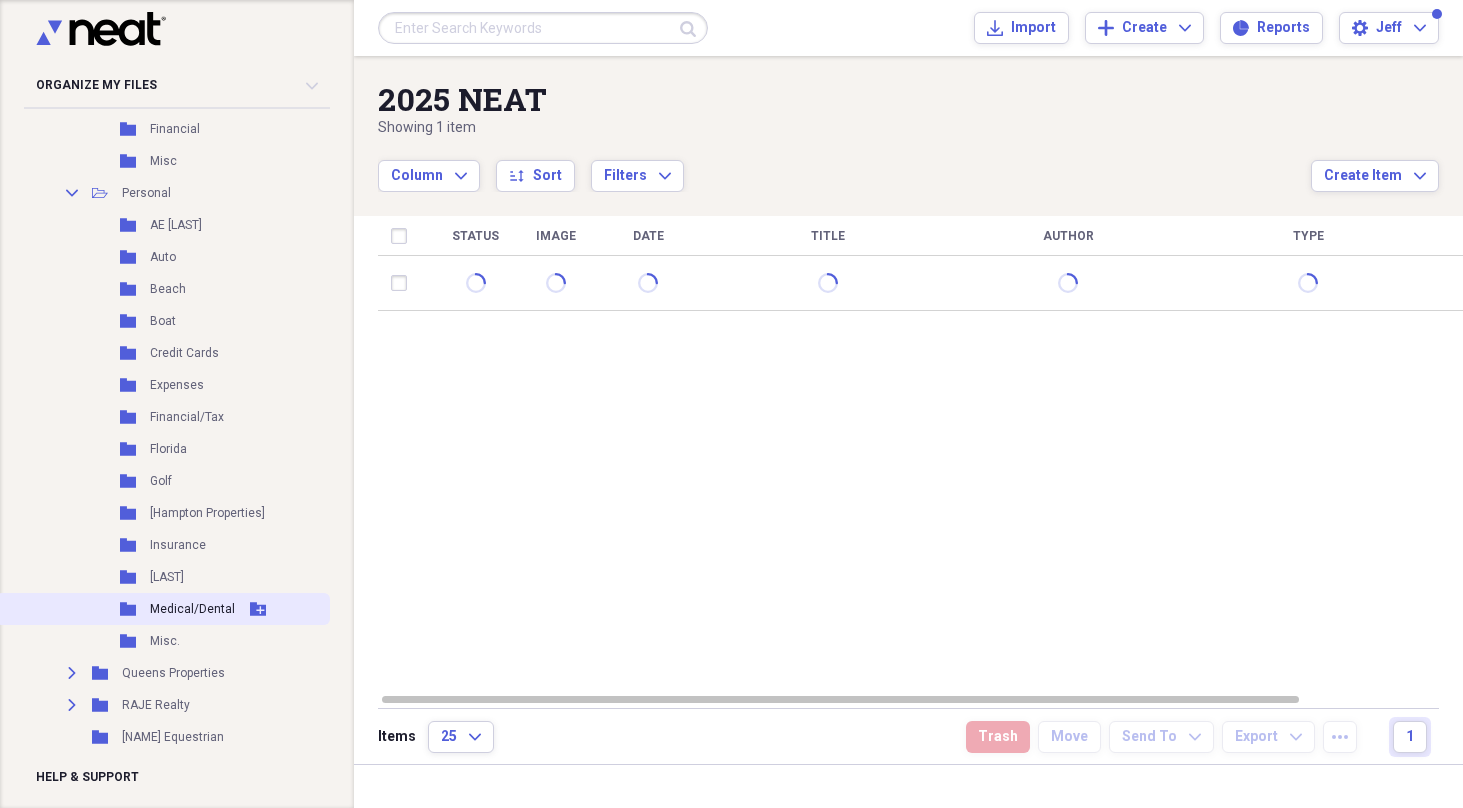 scroll, scrollTop: 517, scrollLeft: 0, axis: vertical 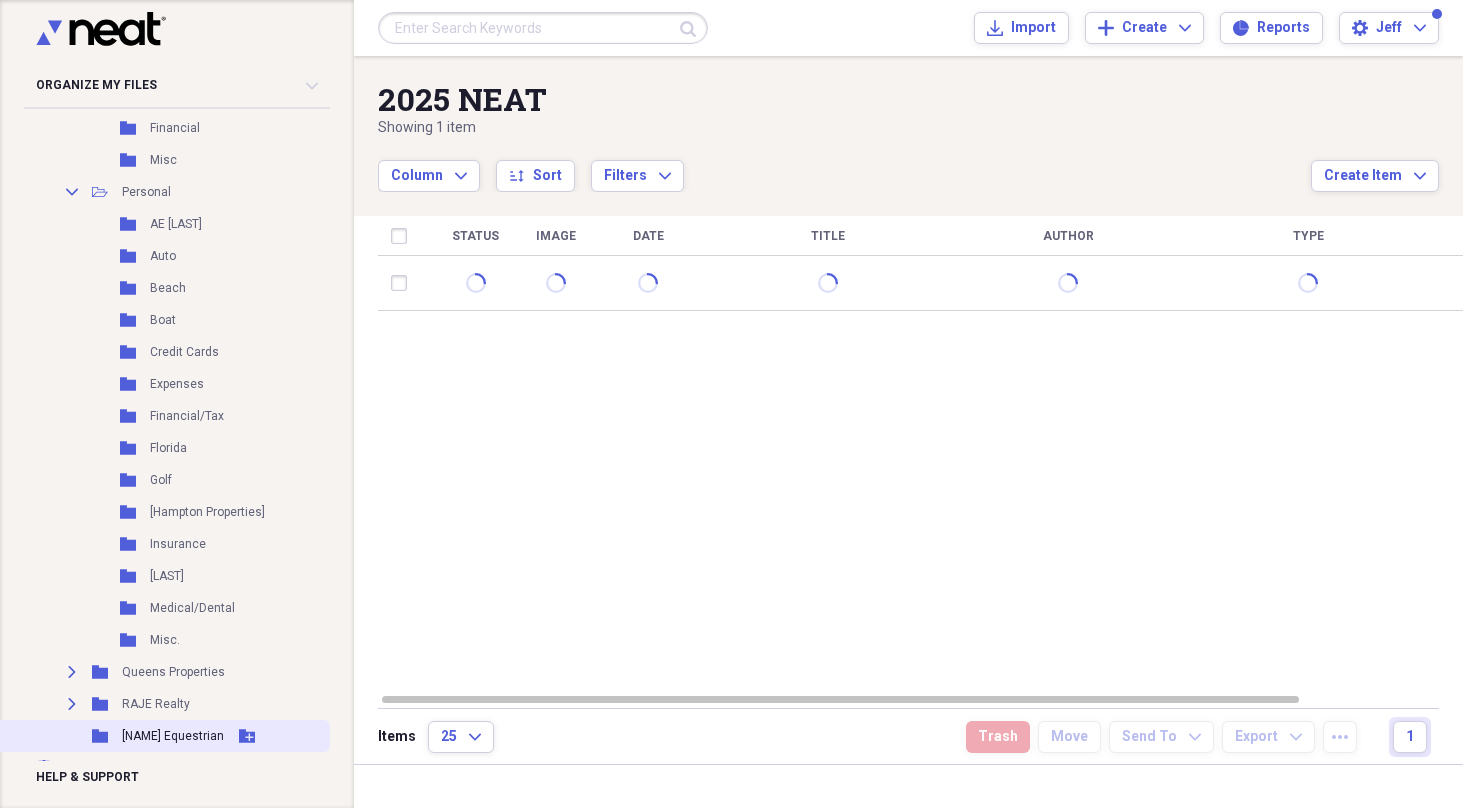 click on "[NAME] Equestrian" at bounding box center (173, 736) 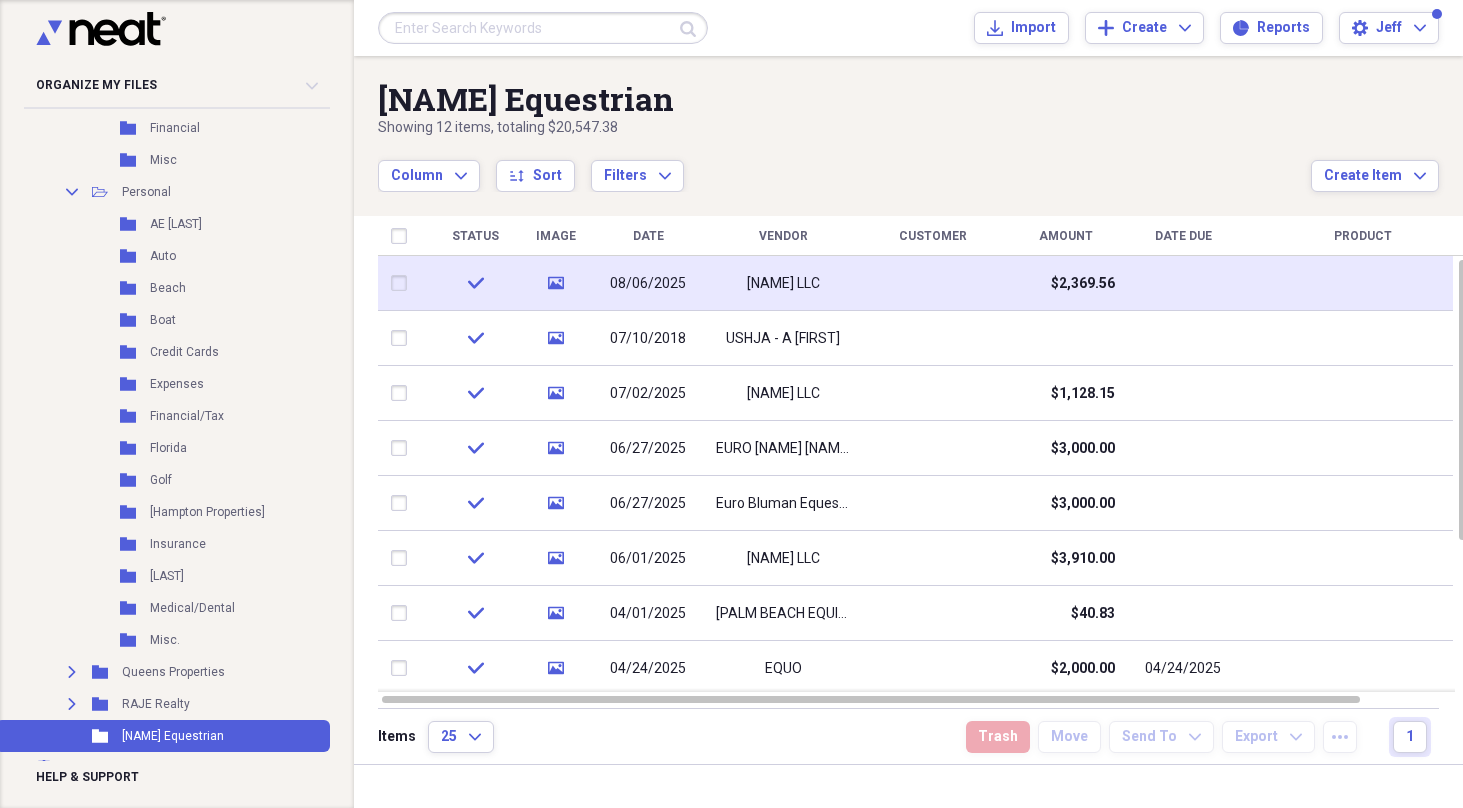 click at bounding box center (933, 283) 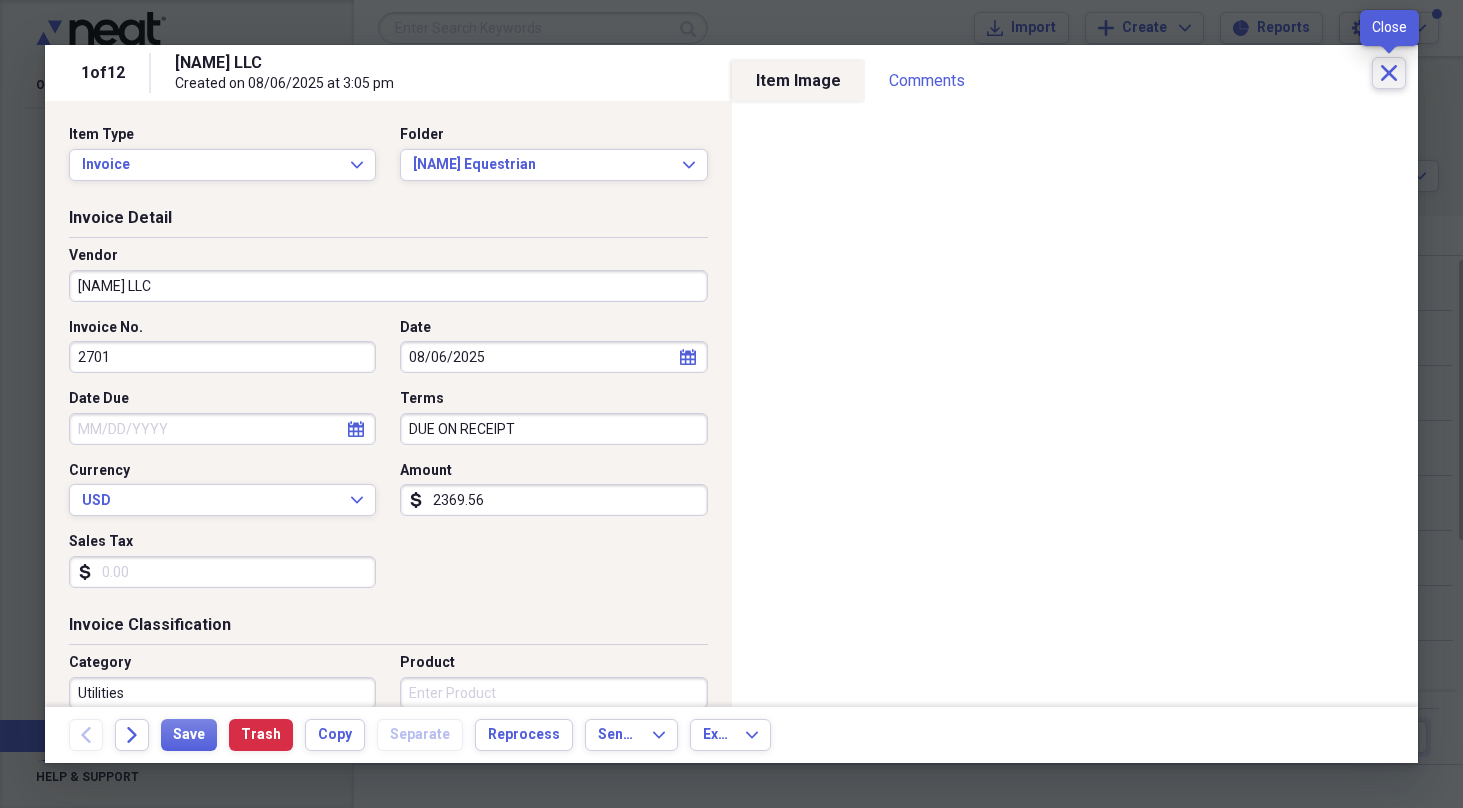 click 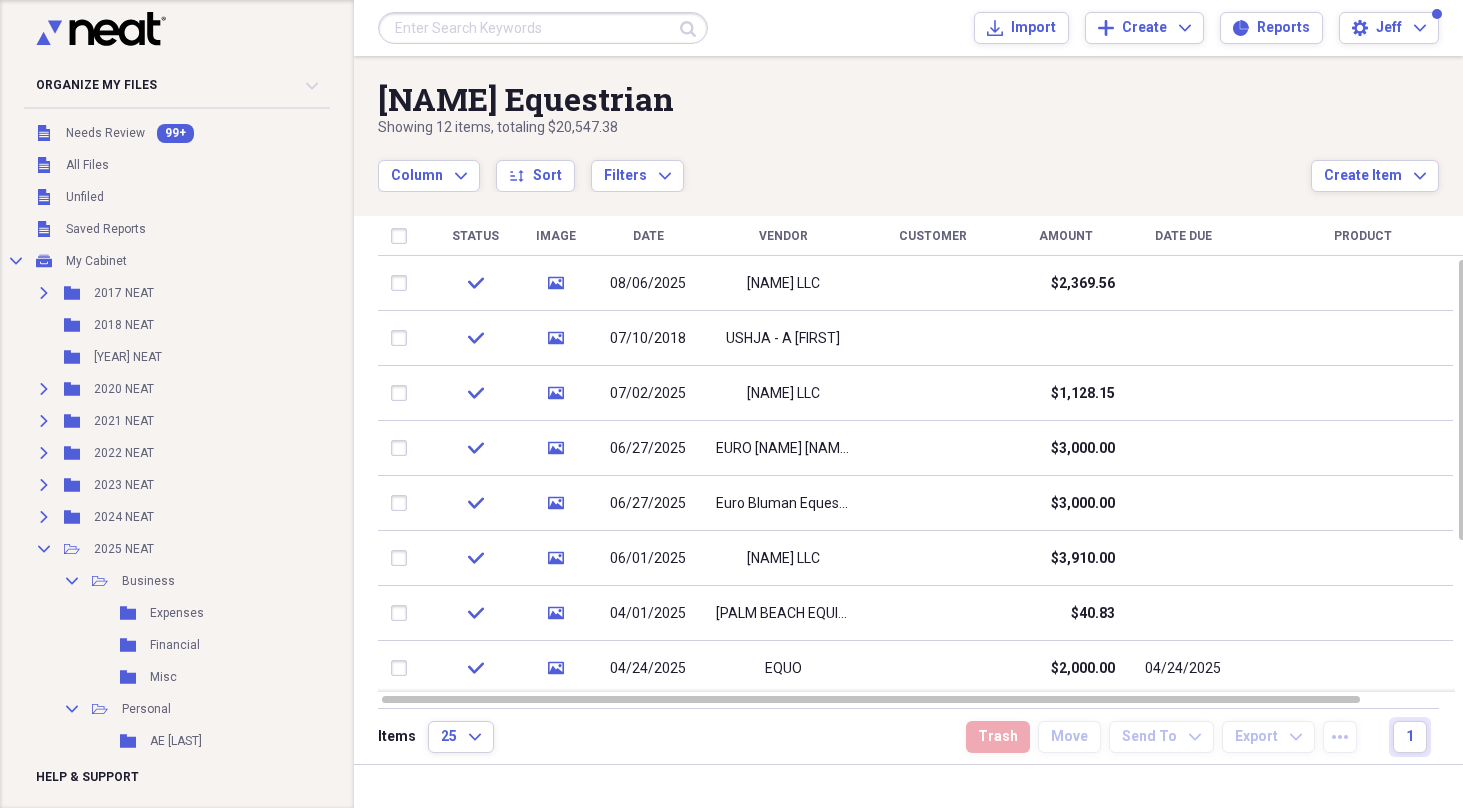 scroll, scrollTop: 0, scrollLeft: 0, axis: both 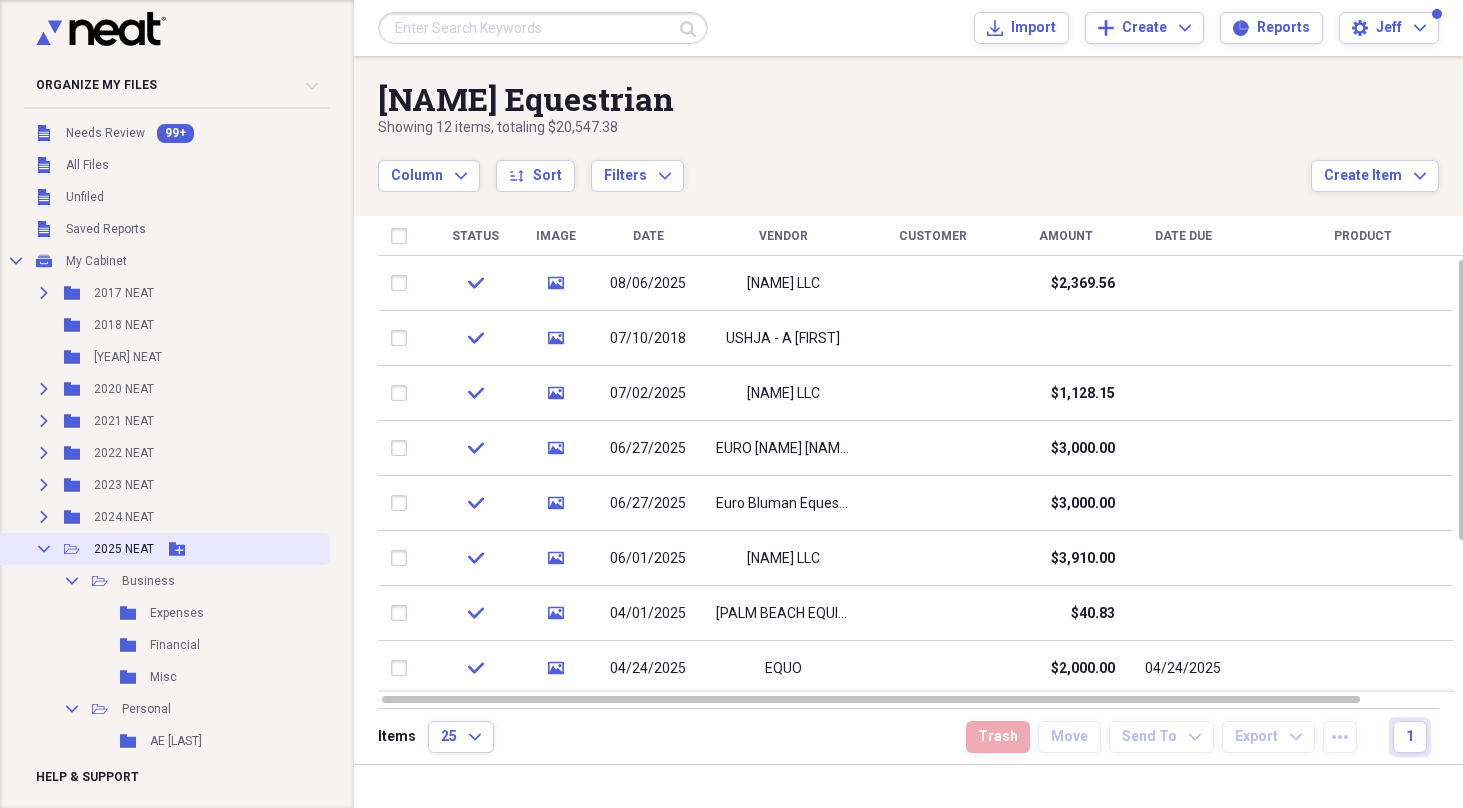 click on "2025 NEAT" at bounding box center [124, 549] 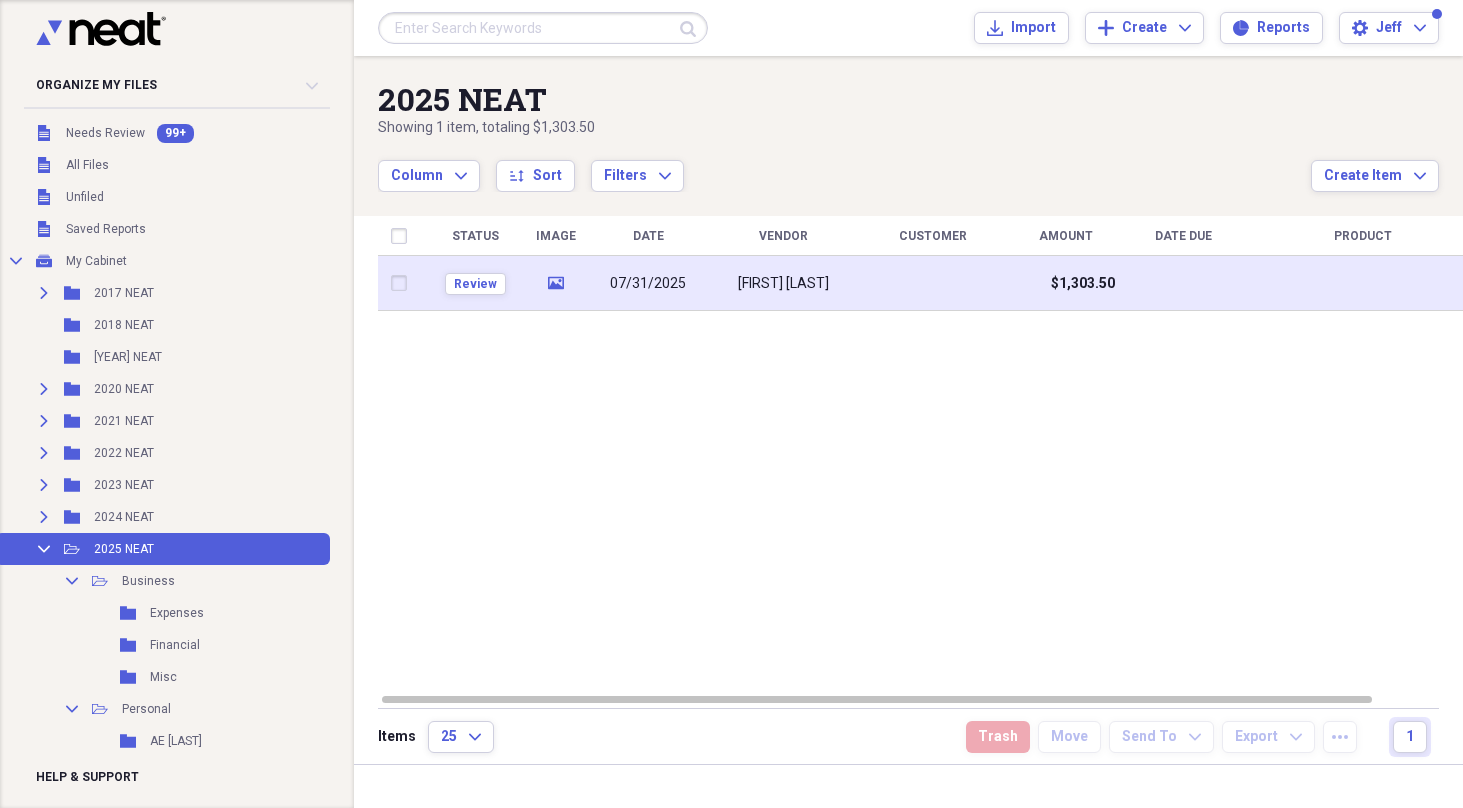 click at bounding box center (933, 283) 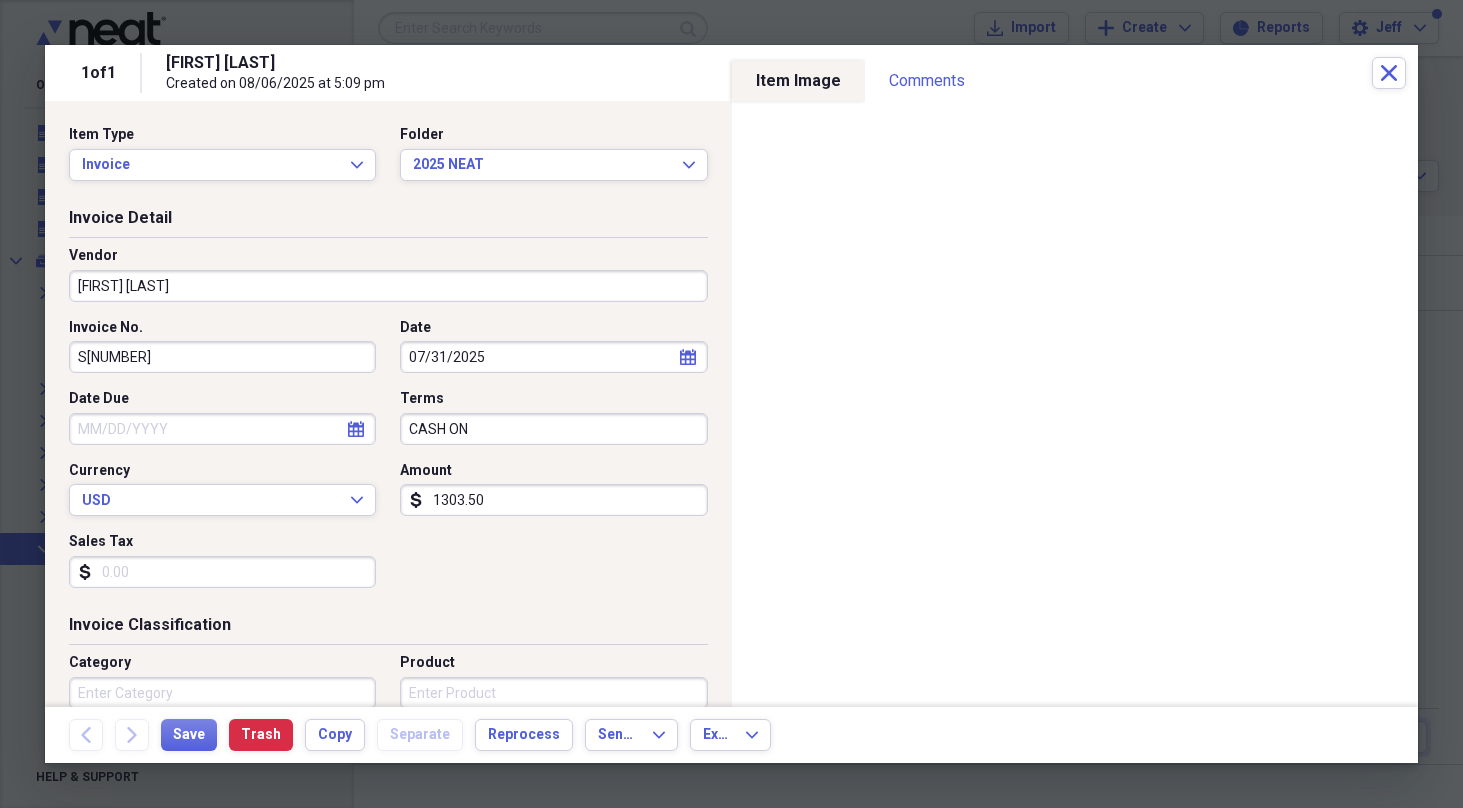 click on "[FIRST] [LAST]" at bounding box center [388, 286] 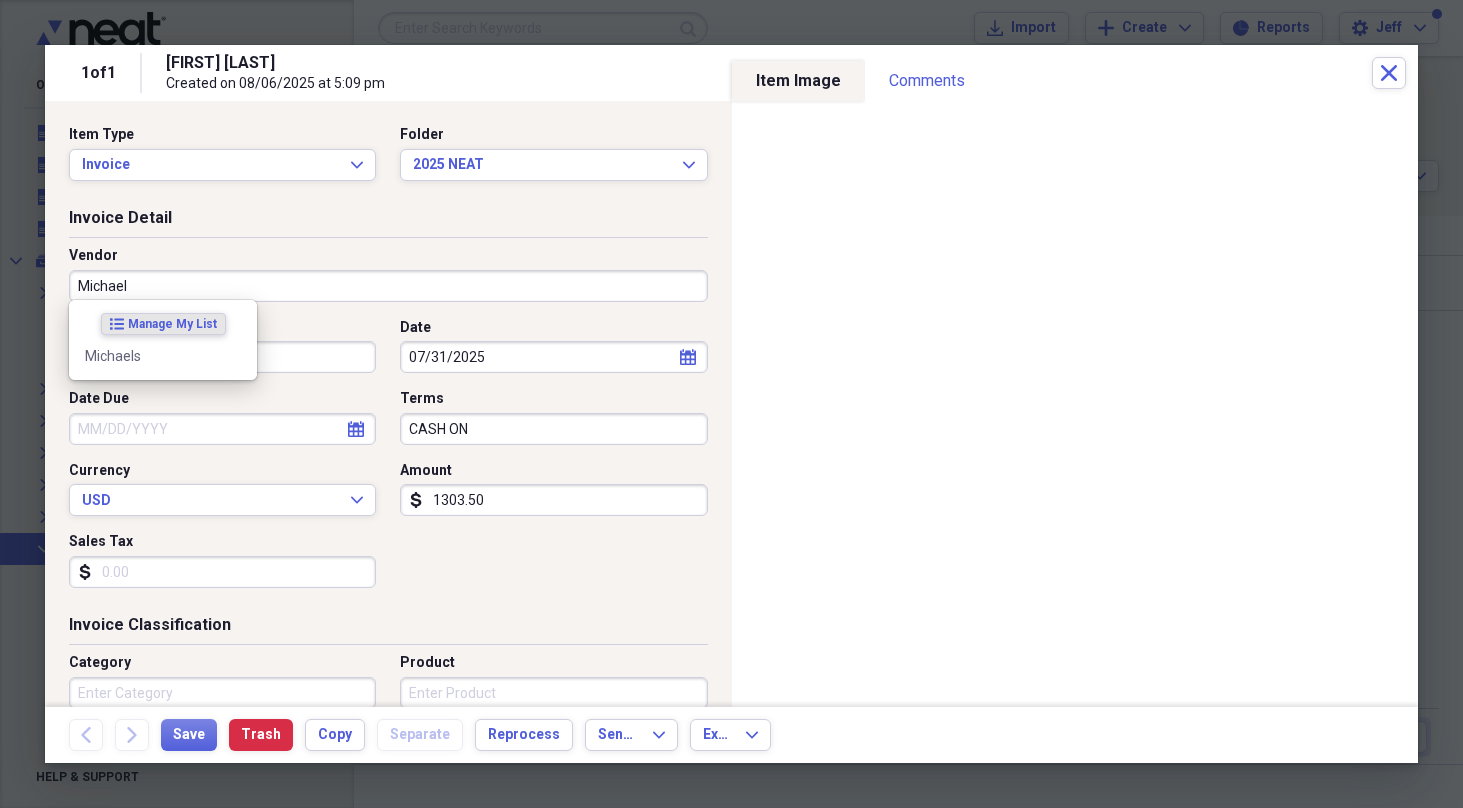 type on "Michaels" 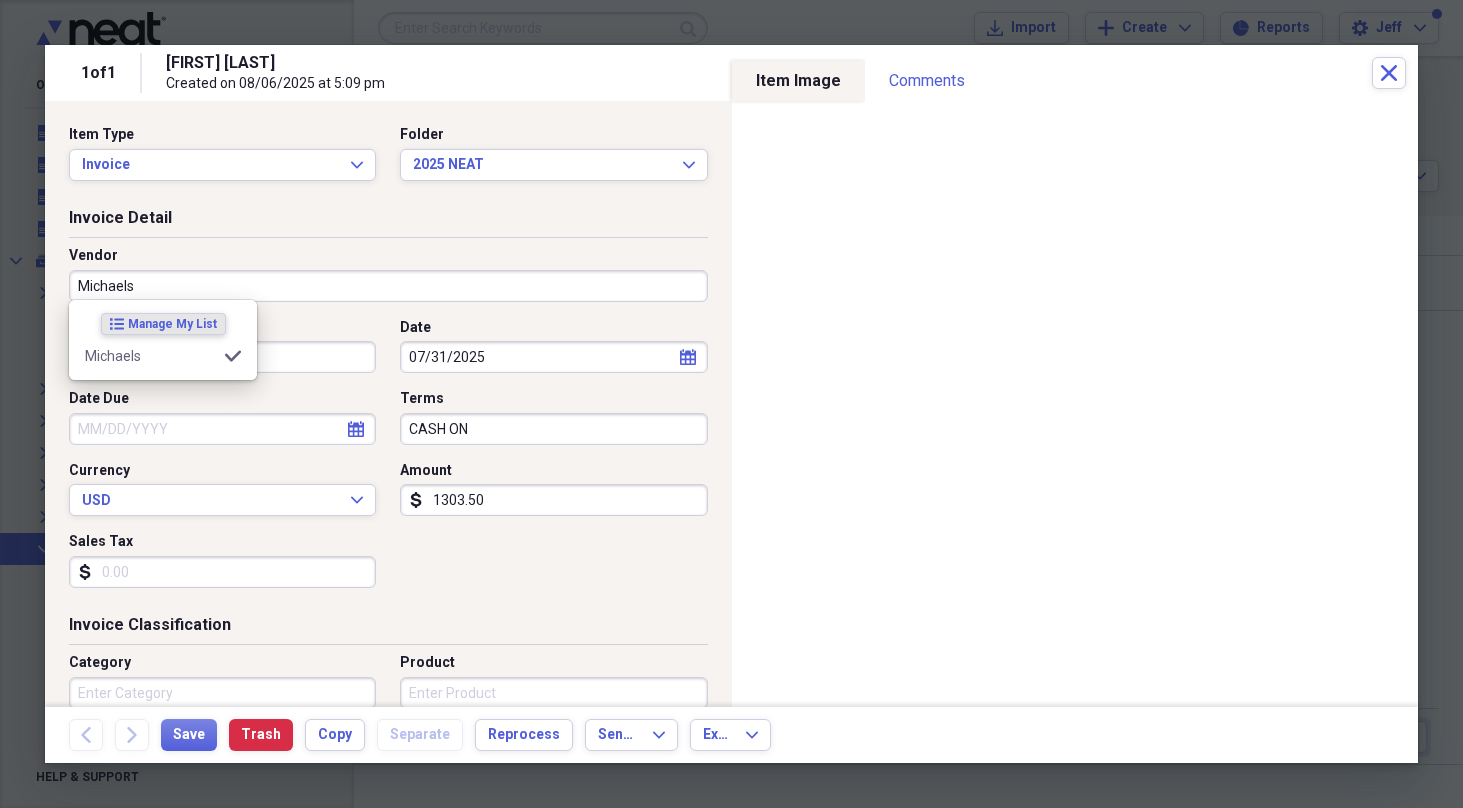 type on "General Retail" 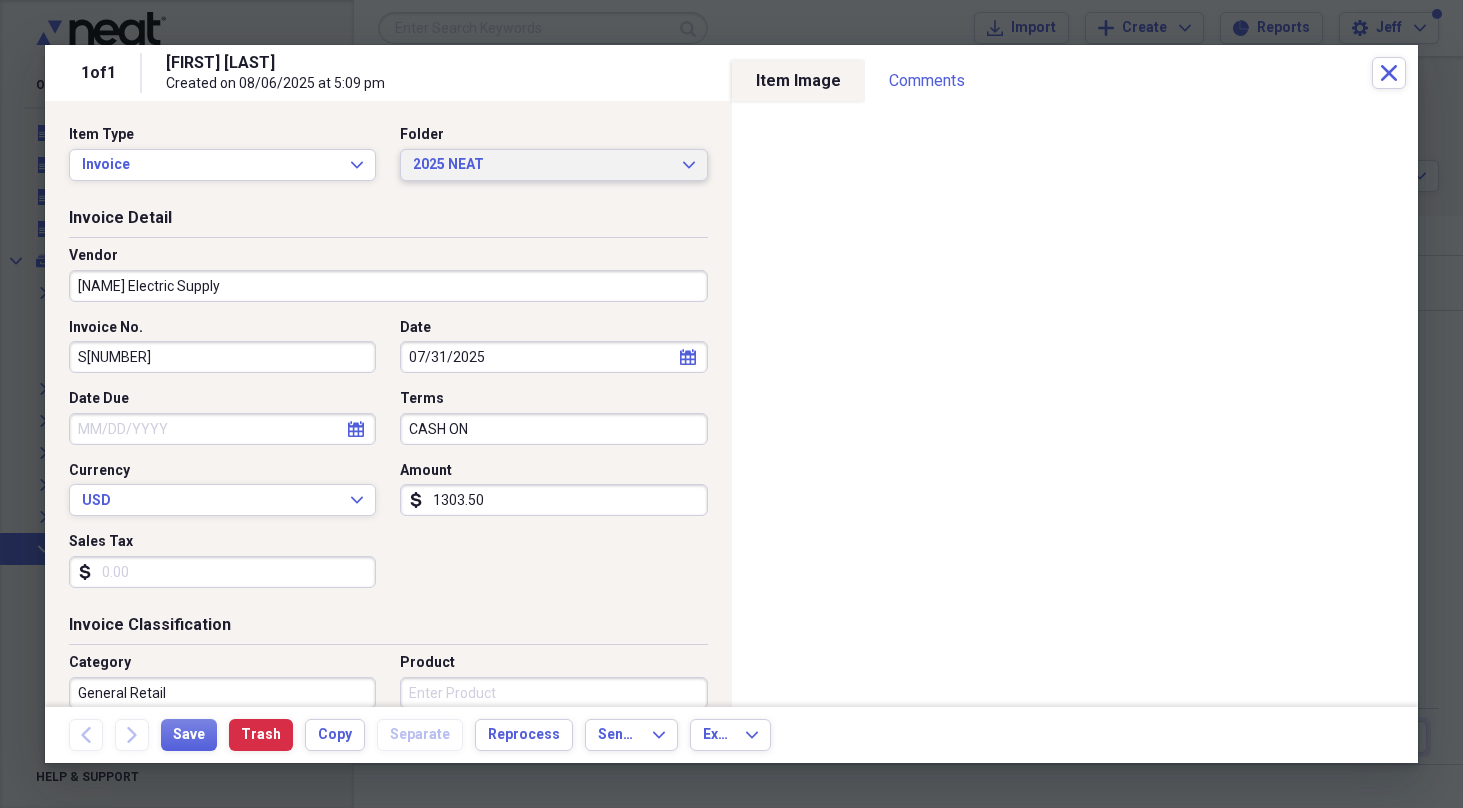 scroll, scrollTop: 0, scrollLeft: 0, axis: both 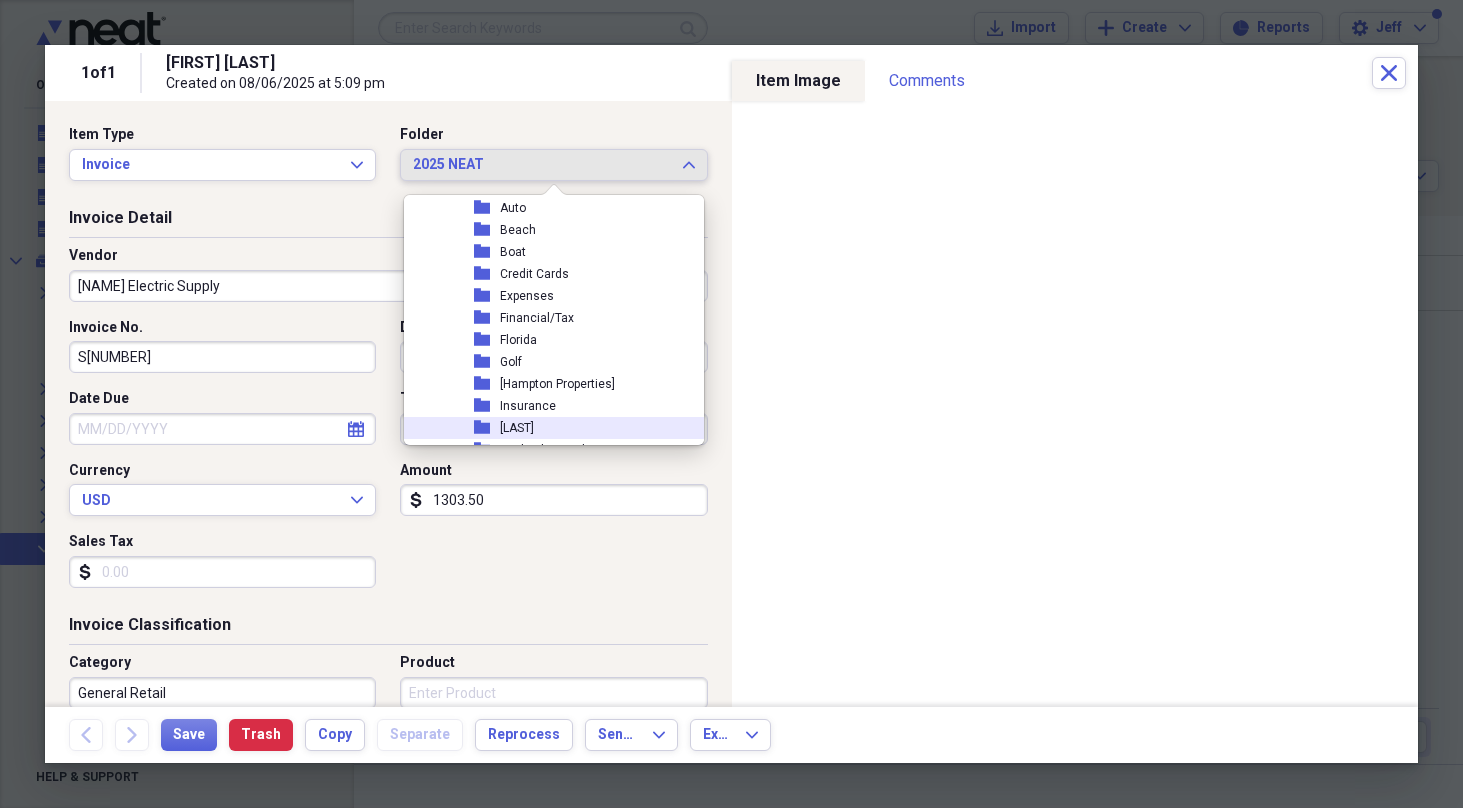 click on "[LAST]" at bounding box center (517, 428) 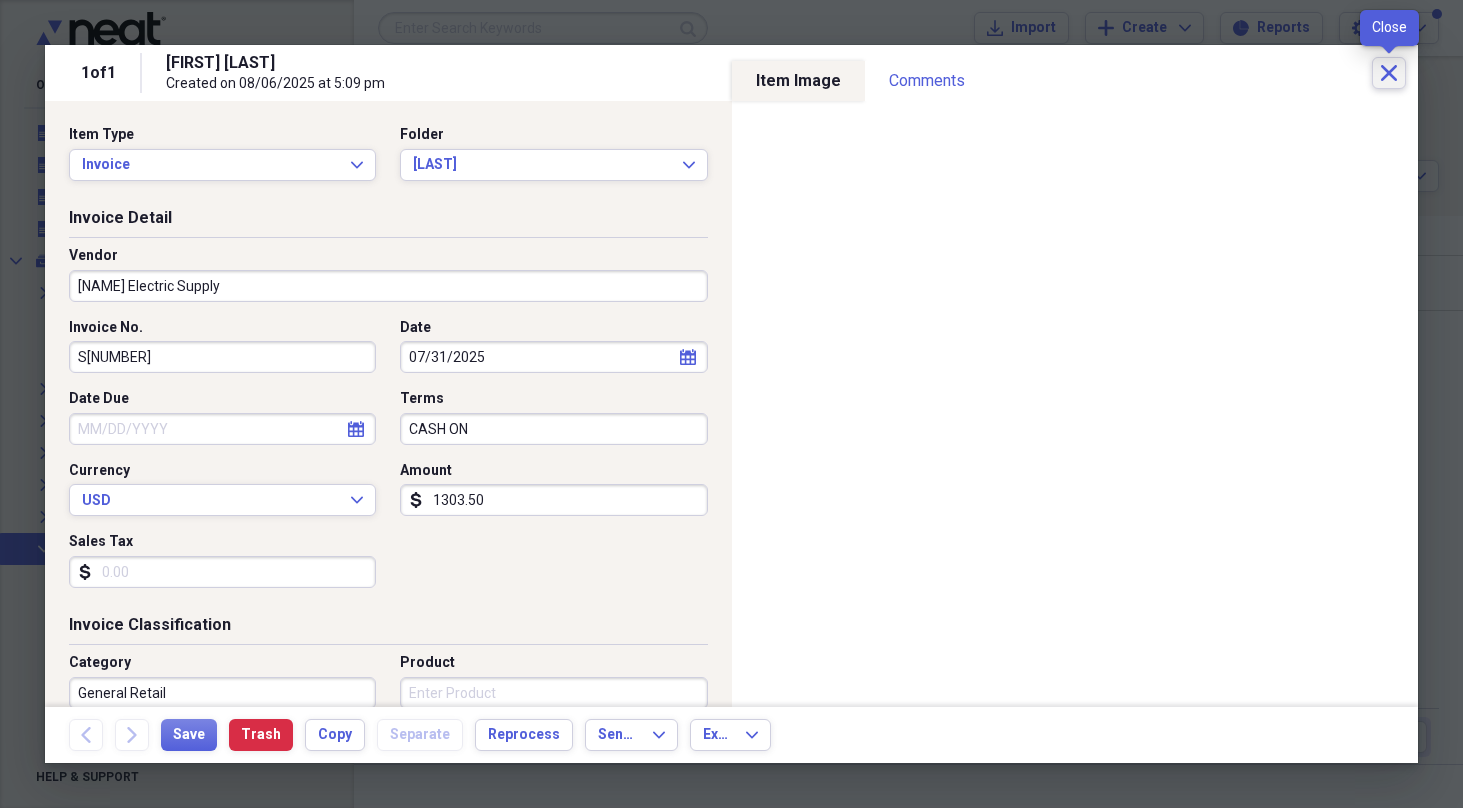 click on "Close" 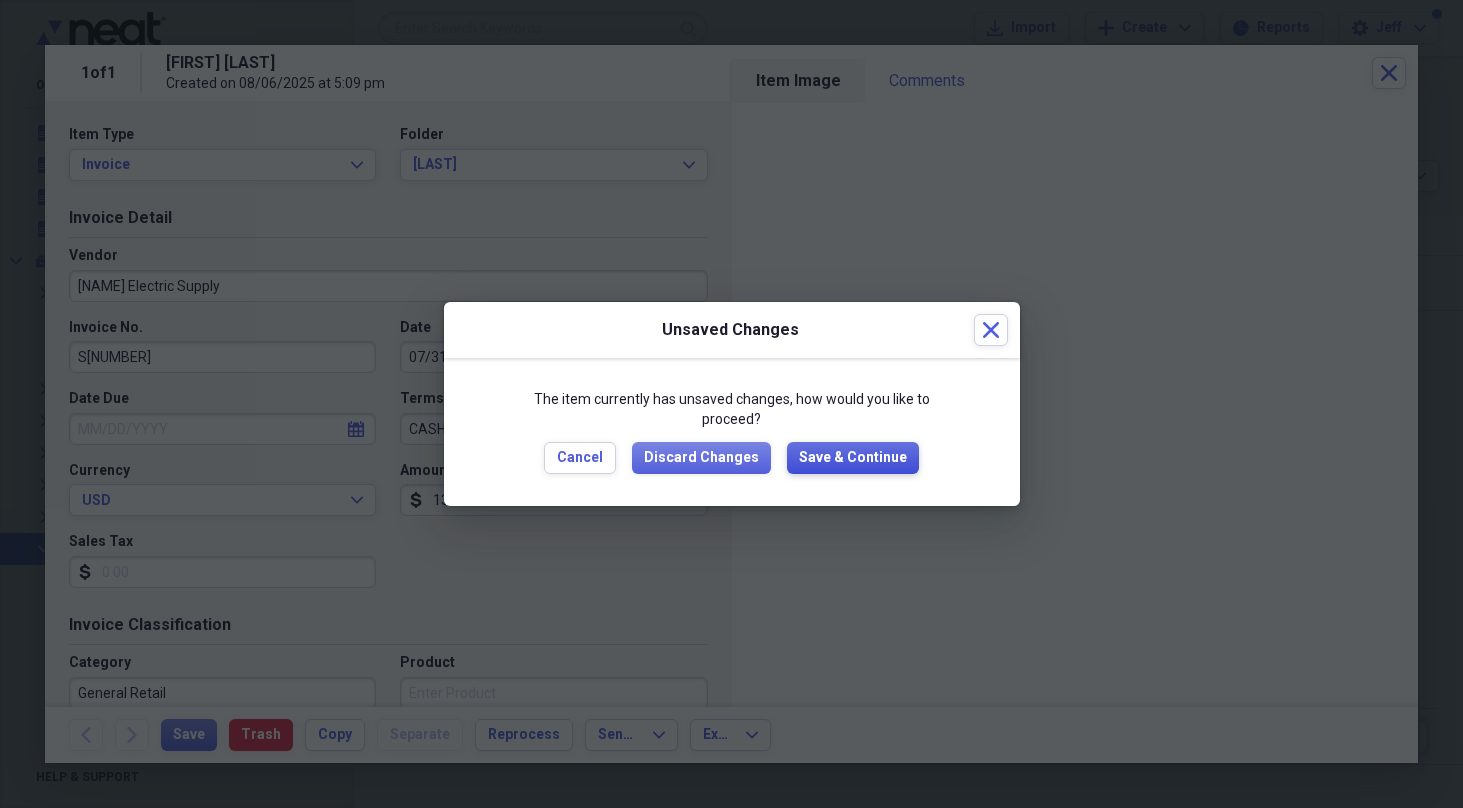 click on "Save & Continue" at bounding box center (853, 458) 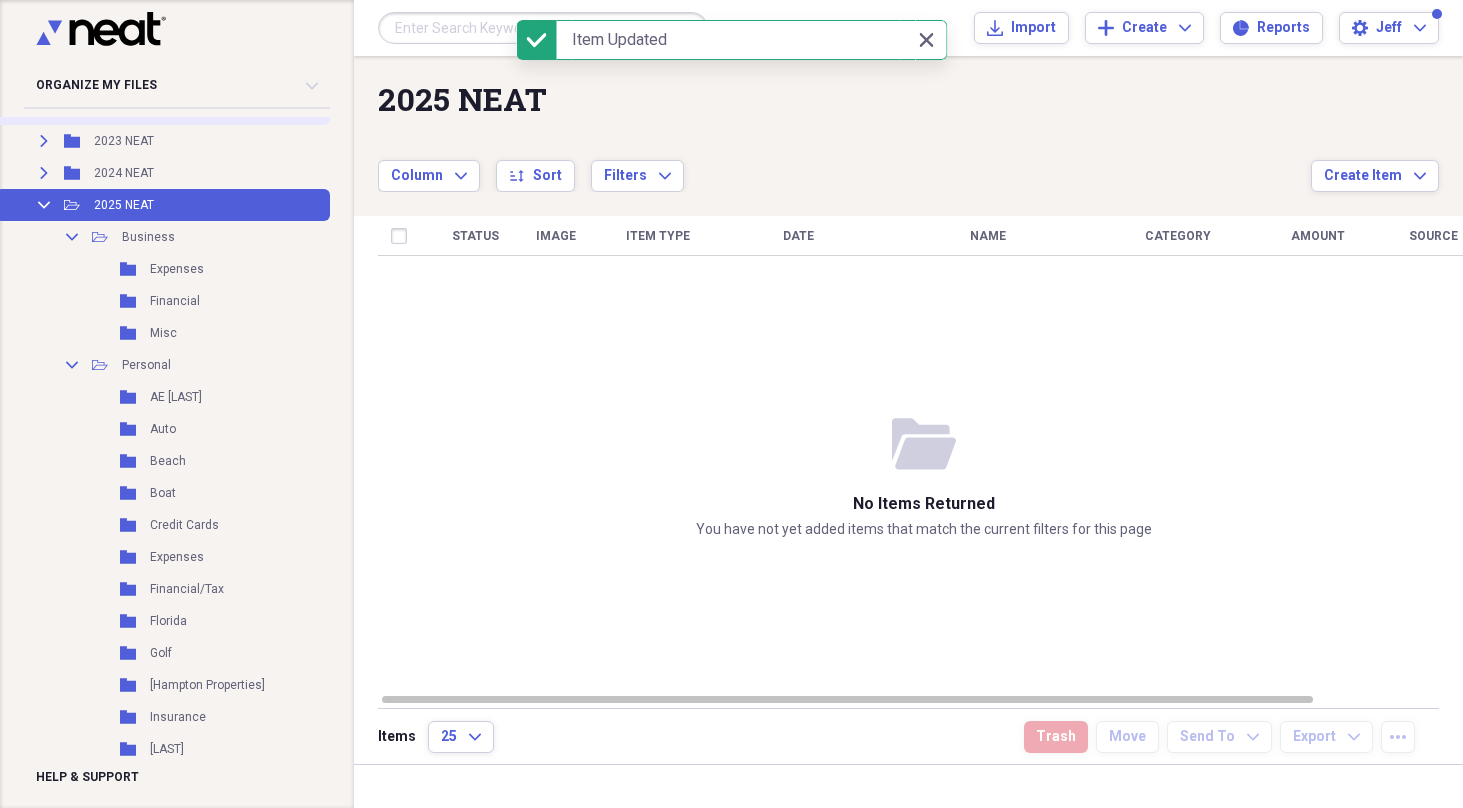 scroll, scrollTop: 348, scrollLeft: 0, axis: vertical 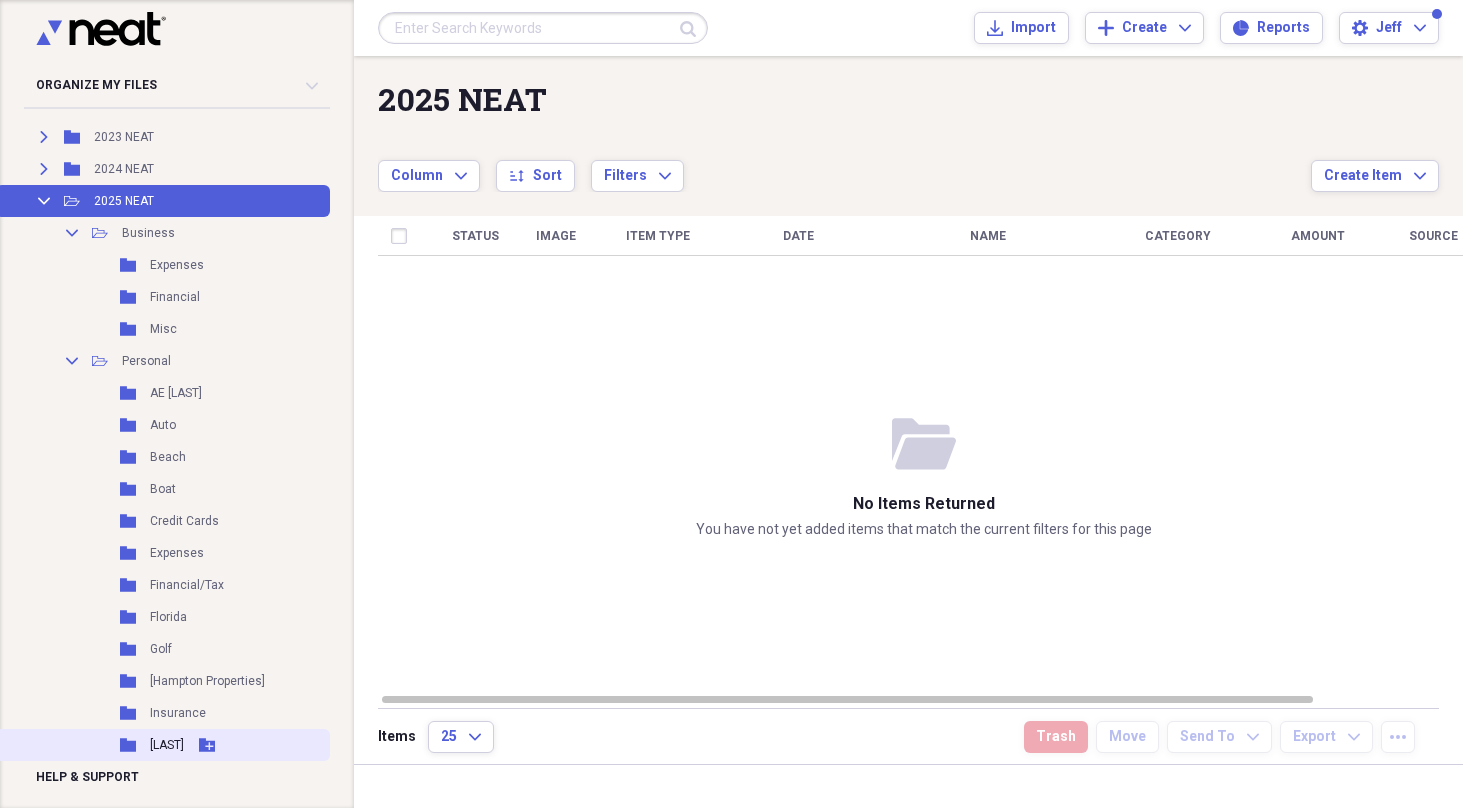 click on "[LAST]" at bounding box center (167, 745) 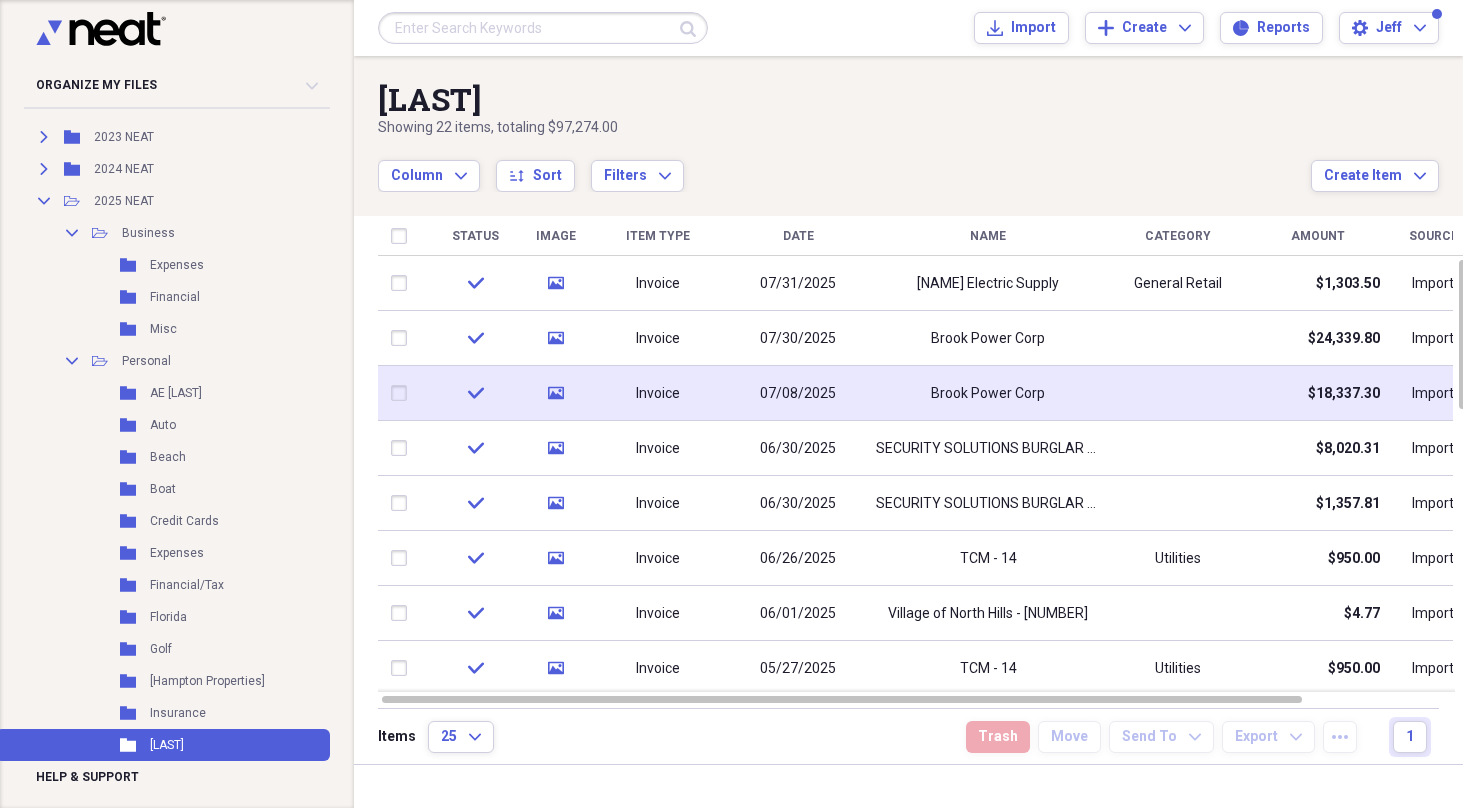 click on "Brook Power Corp" at bounding box center (988, 394) 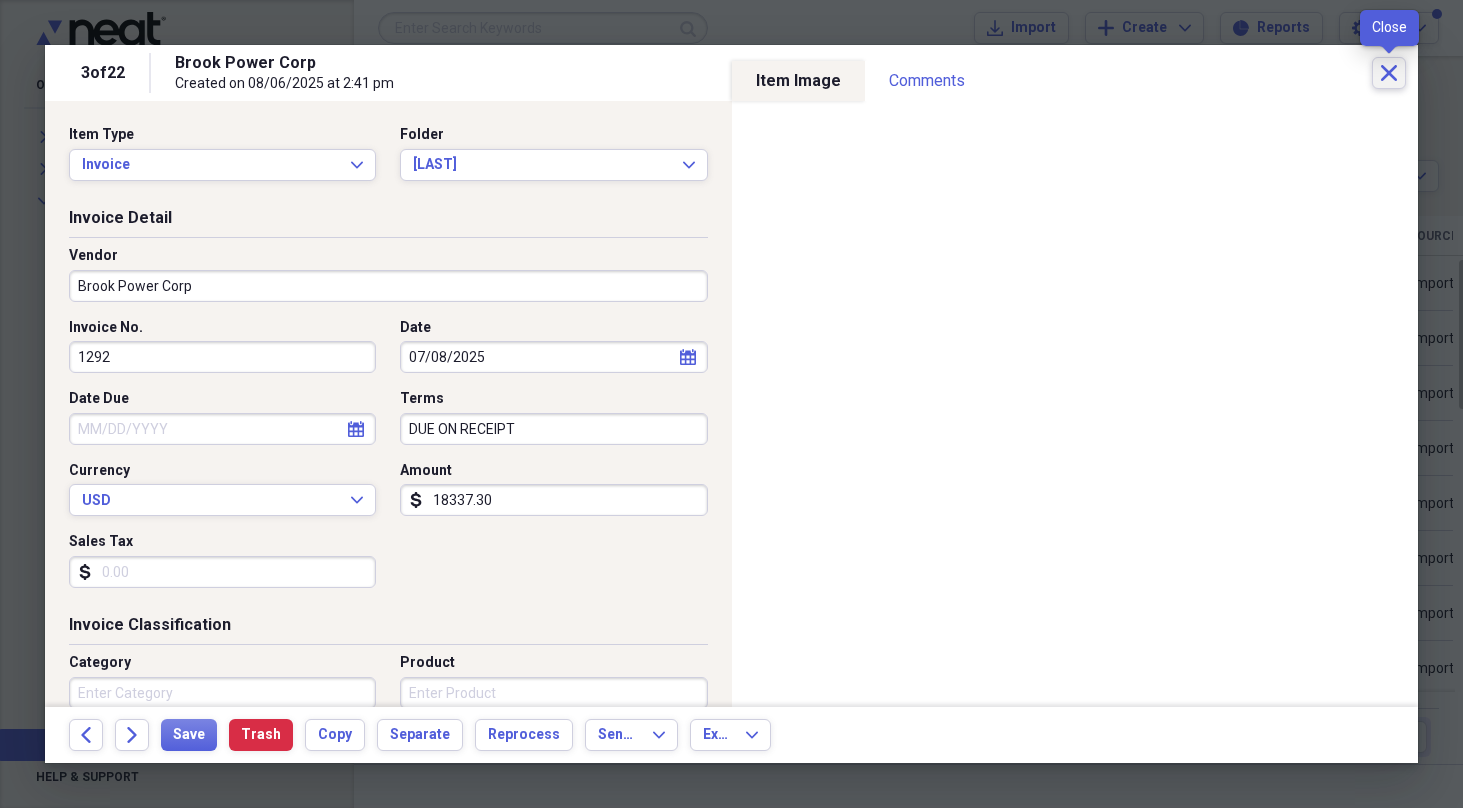 click on "Close" 